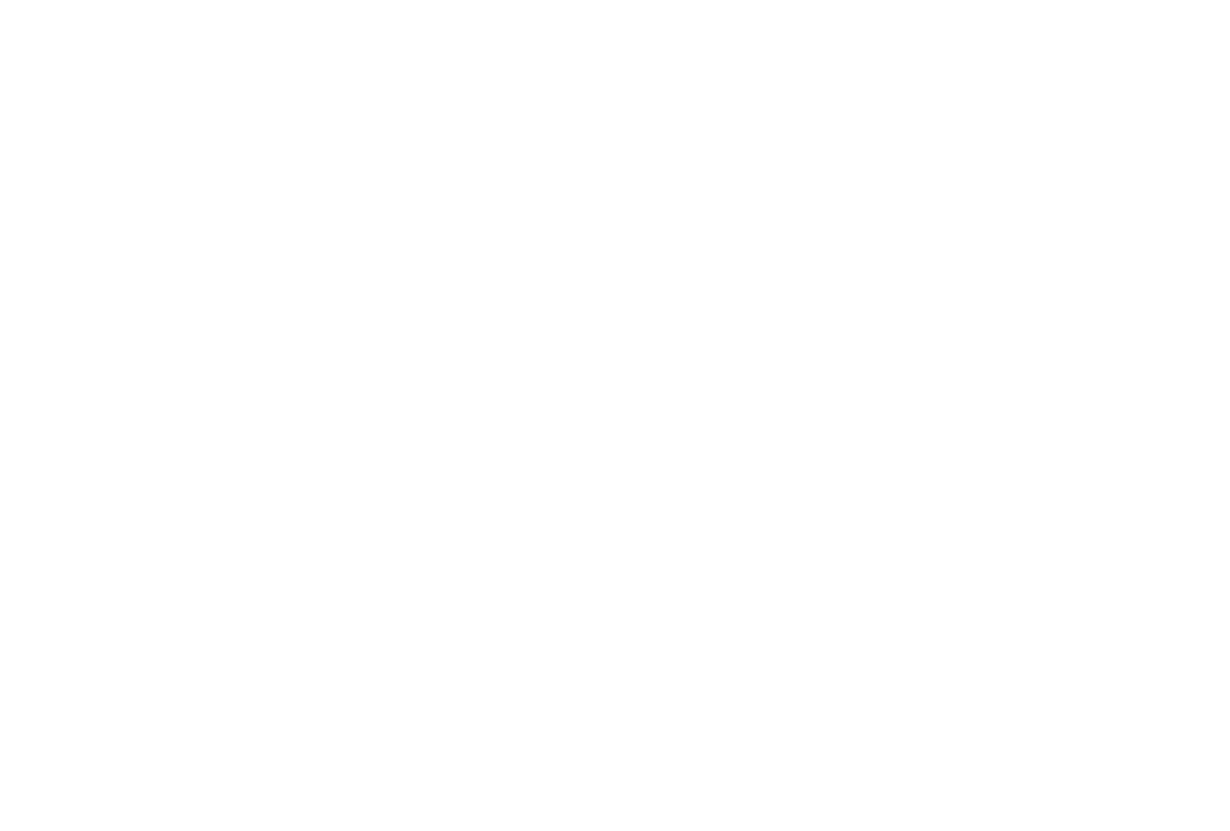 scroll, scrollTop: 0, scrollLeft: 0, axis: both 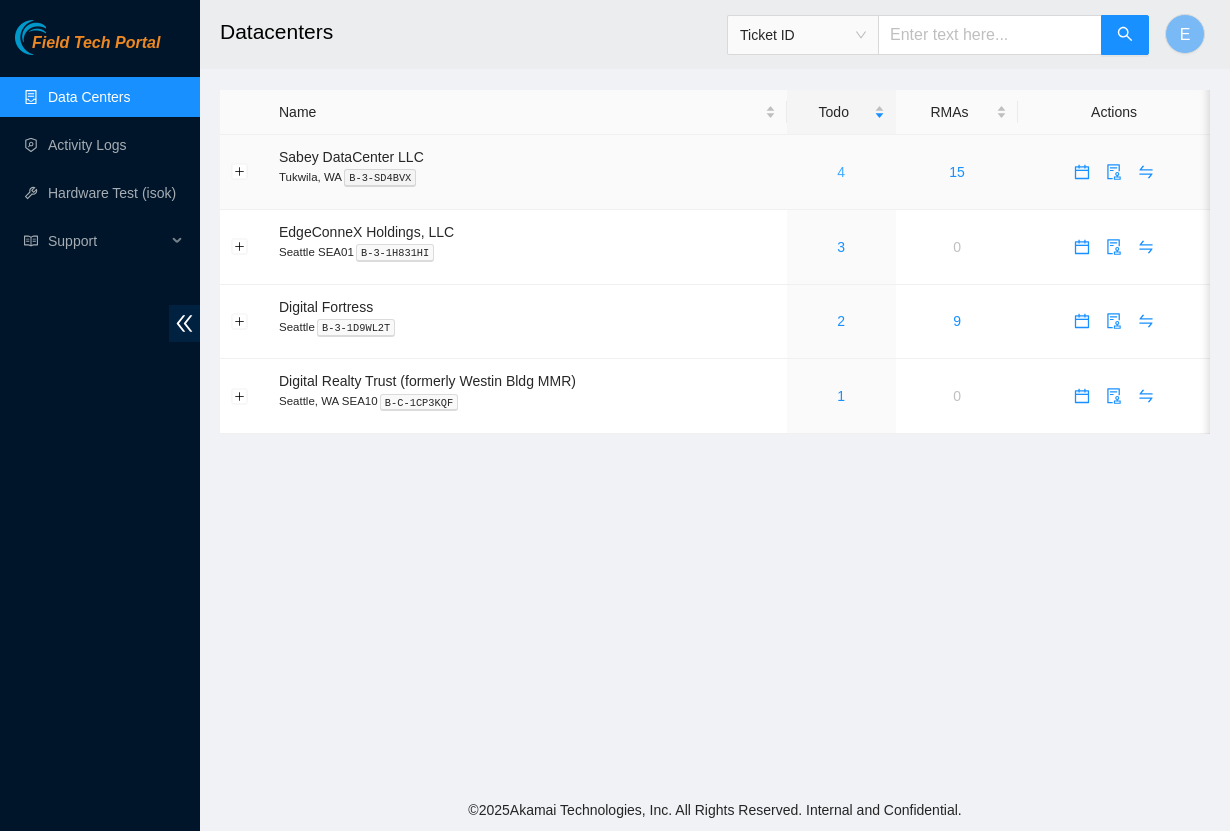 click on "4" at bounding box center (841, 172) 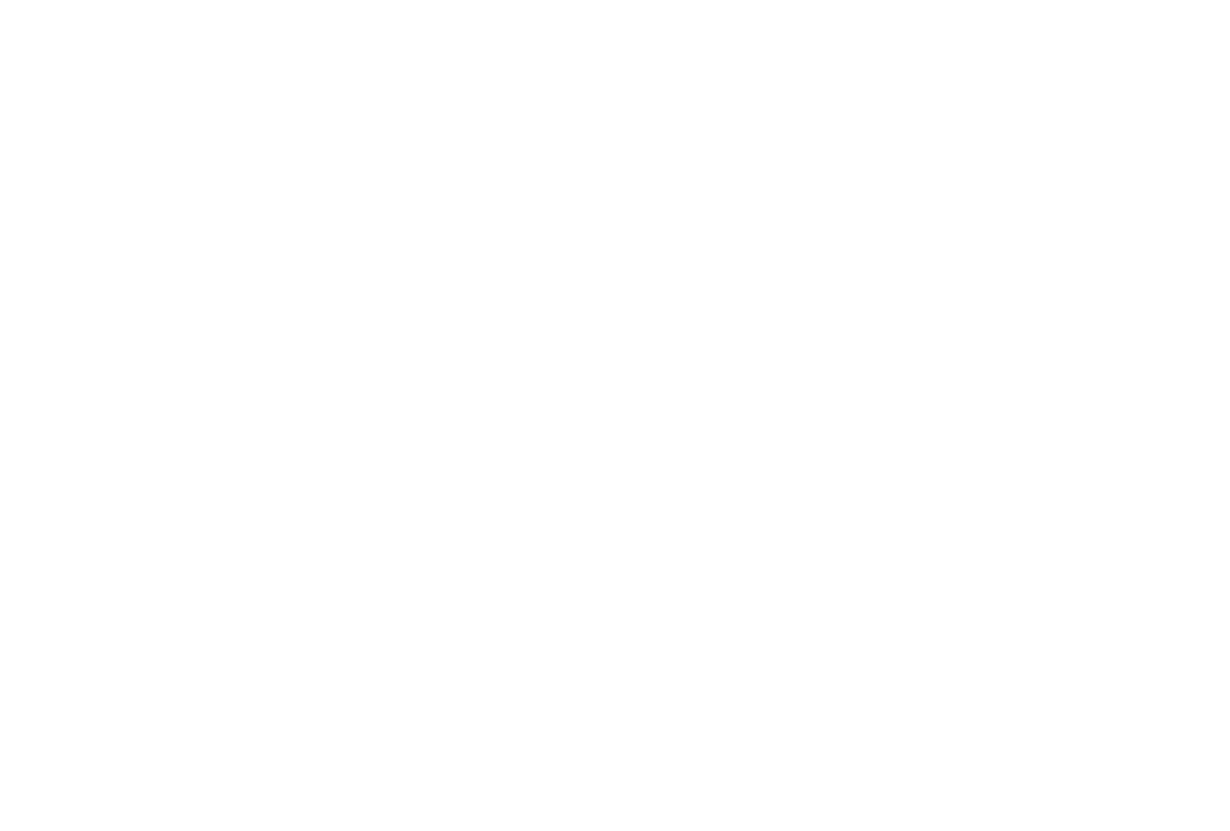 scroll, scrollTop: 0, scrollLeft: 0, axis: both 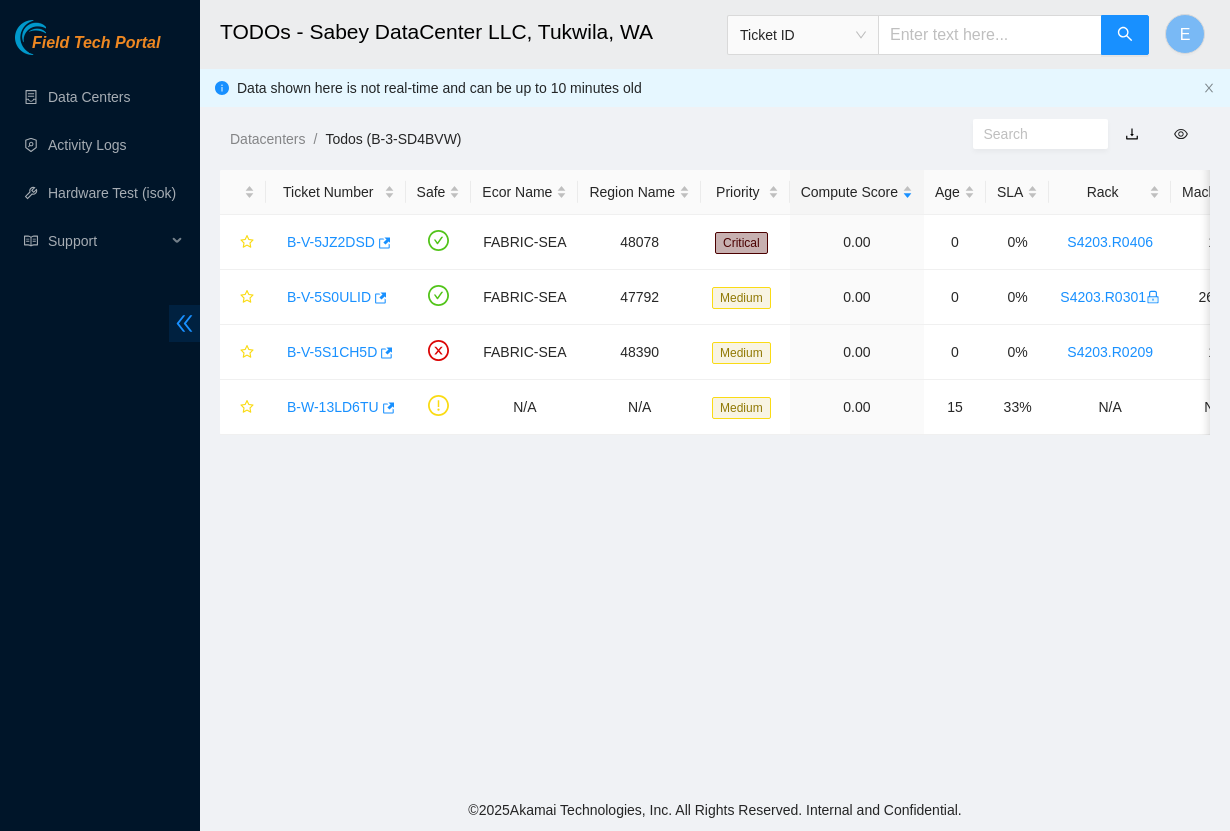 click 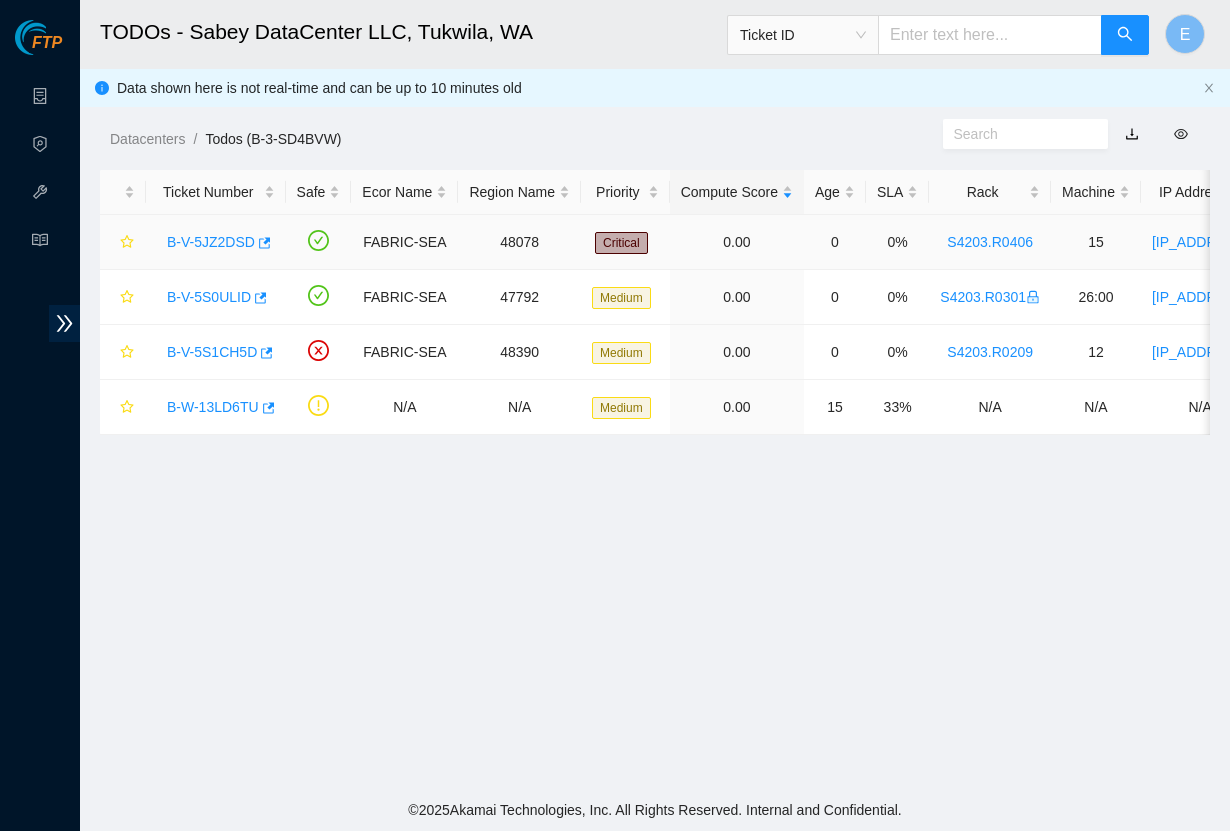 click on "B-V-5JZ2DSD" at bounding box center [211, 242] 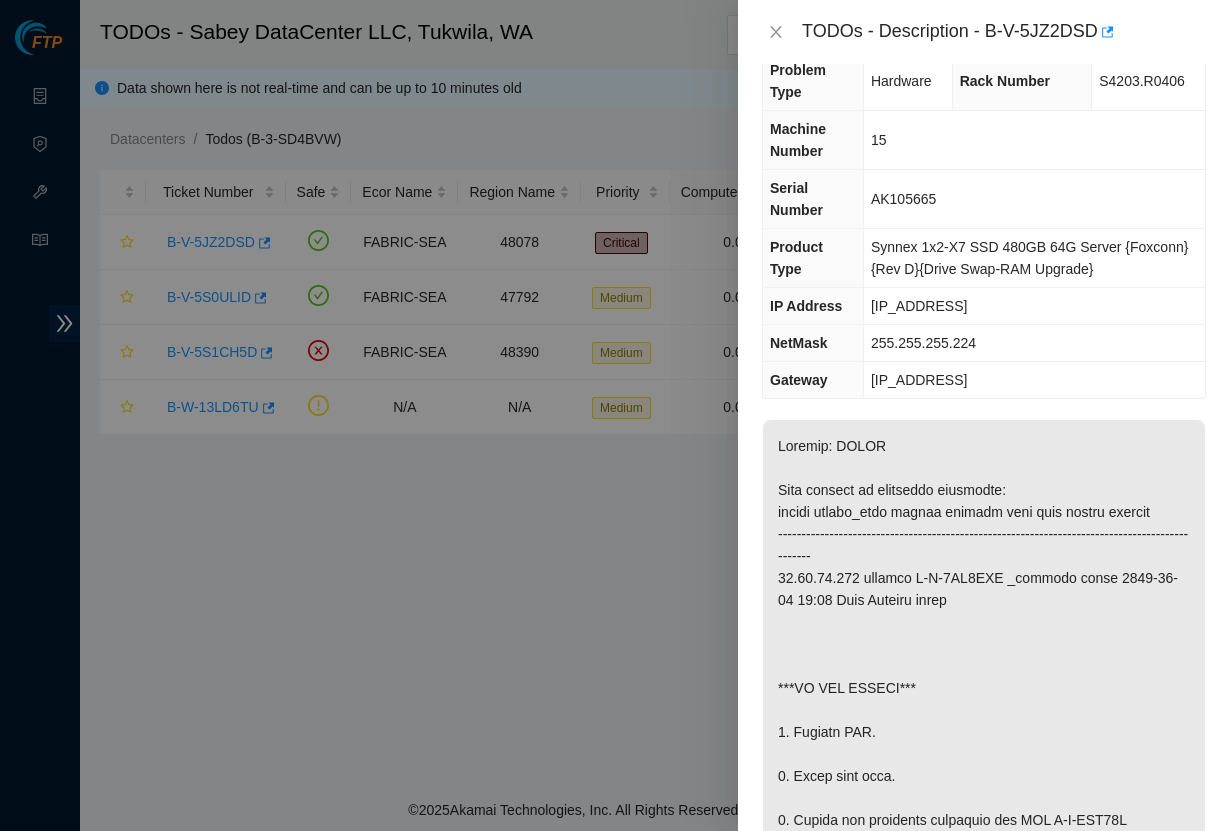 scroll, scrollTop: 0, scrollLeft: 0, axis: both 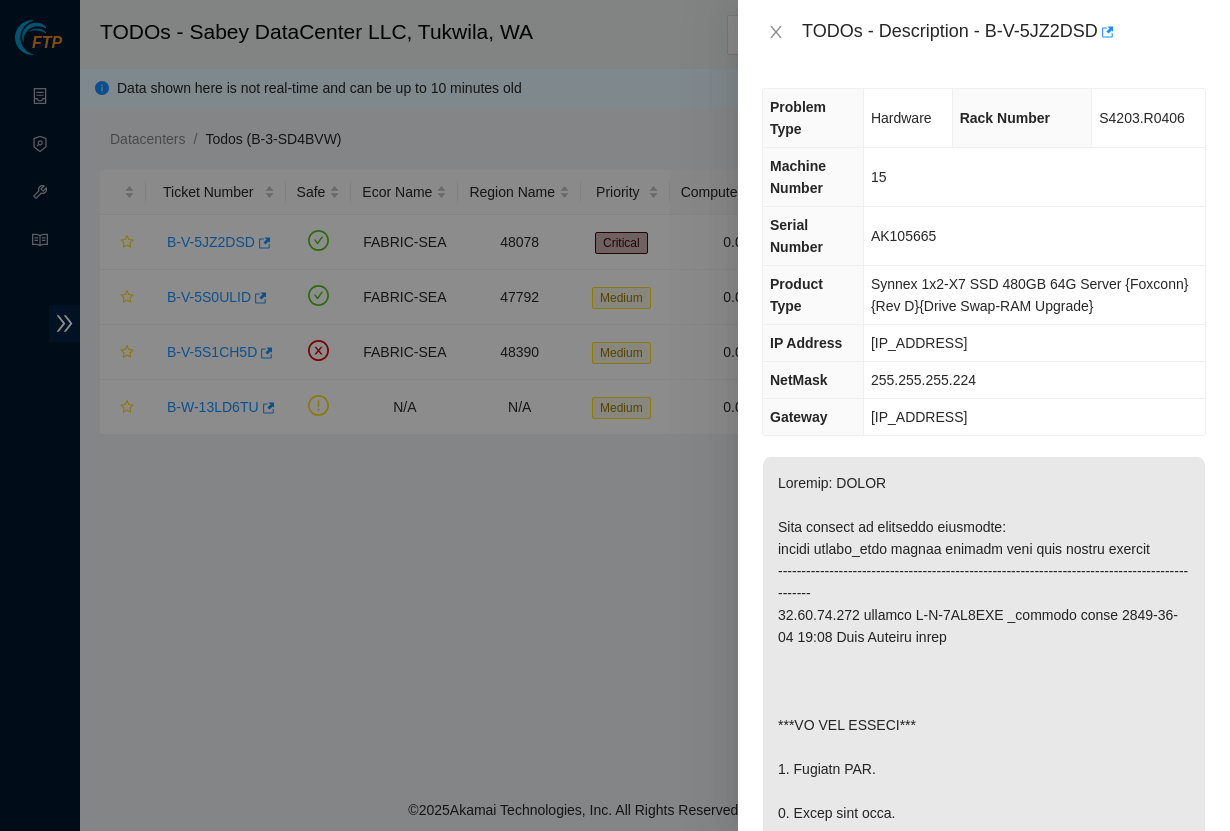 click at bounding box center (615, 415) 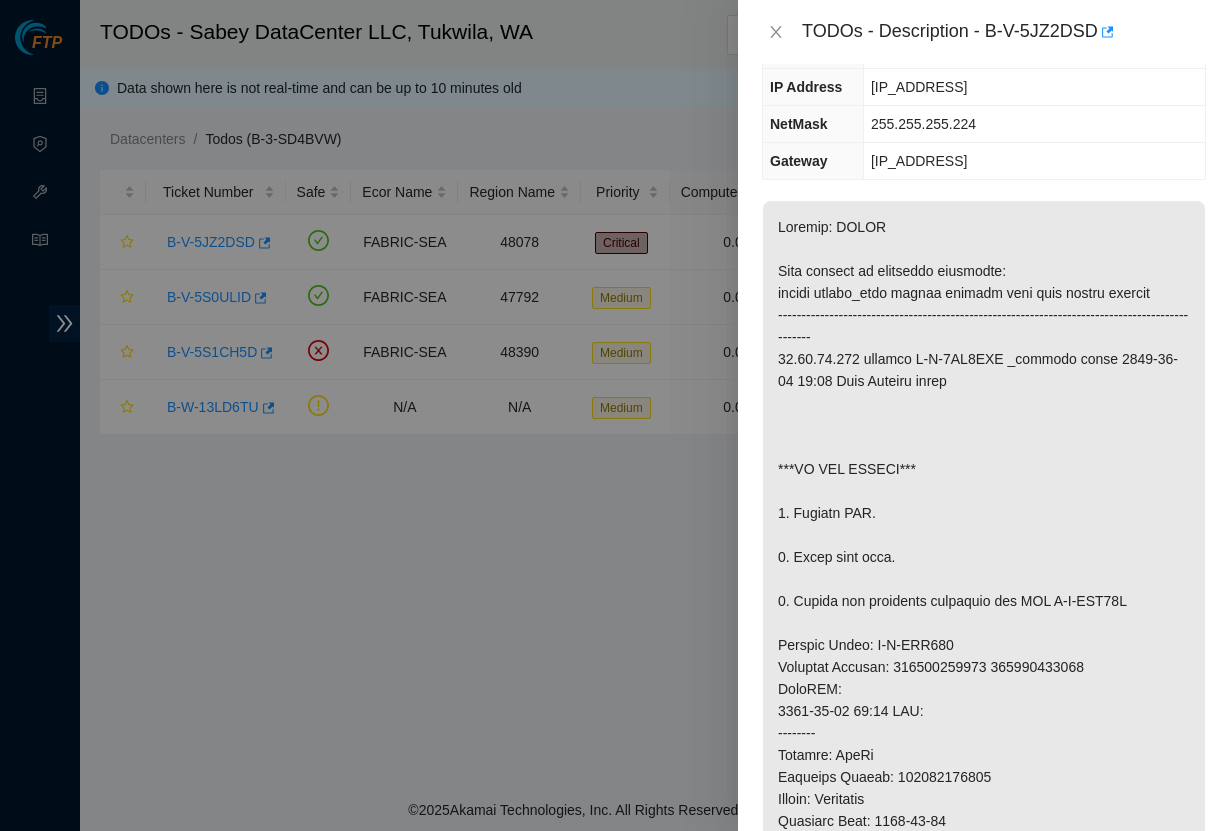scroll, scrollTop: 258, scrollLeft: 0, axis: vertical 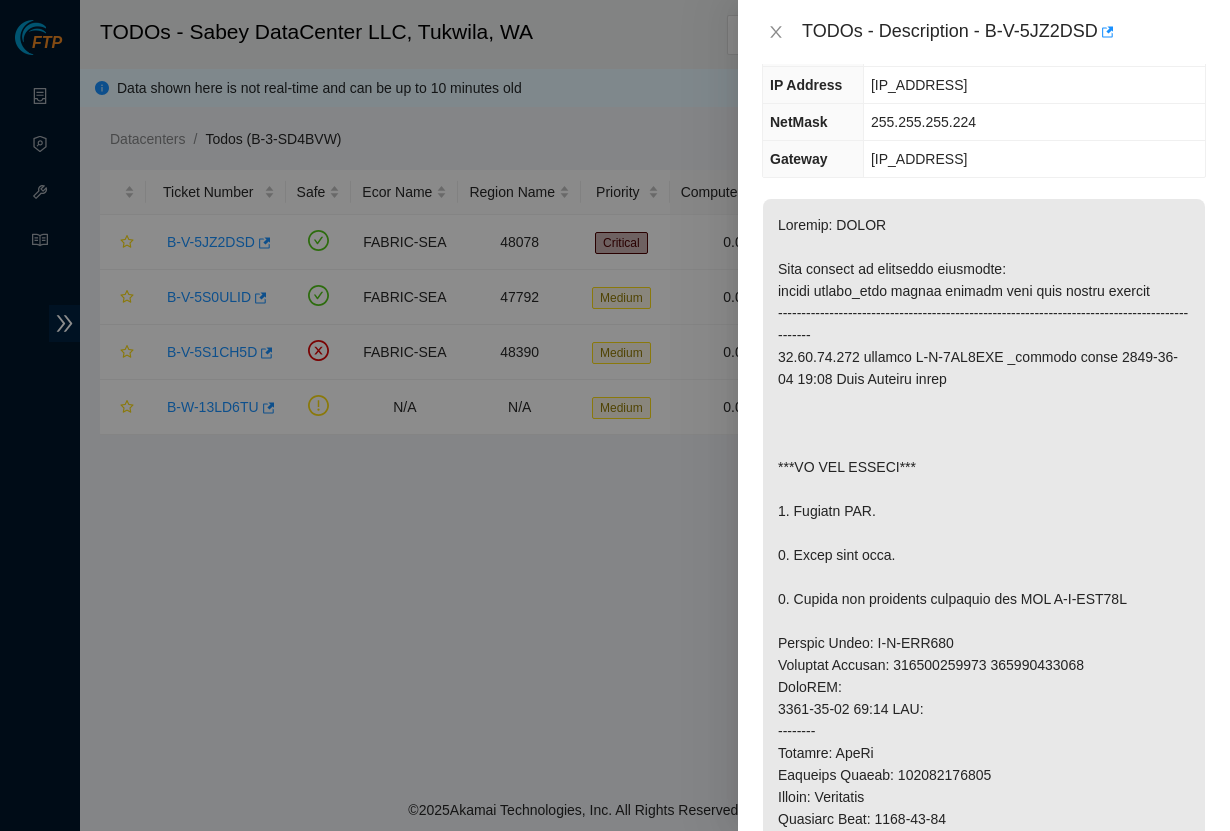 click at bounding box center [615, 415] 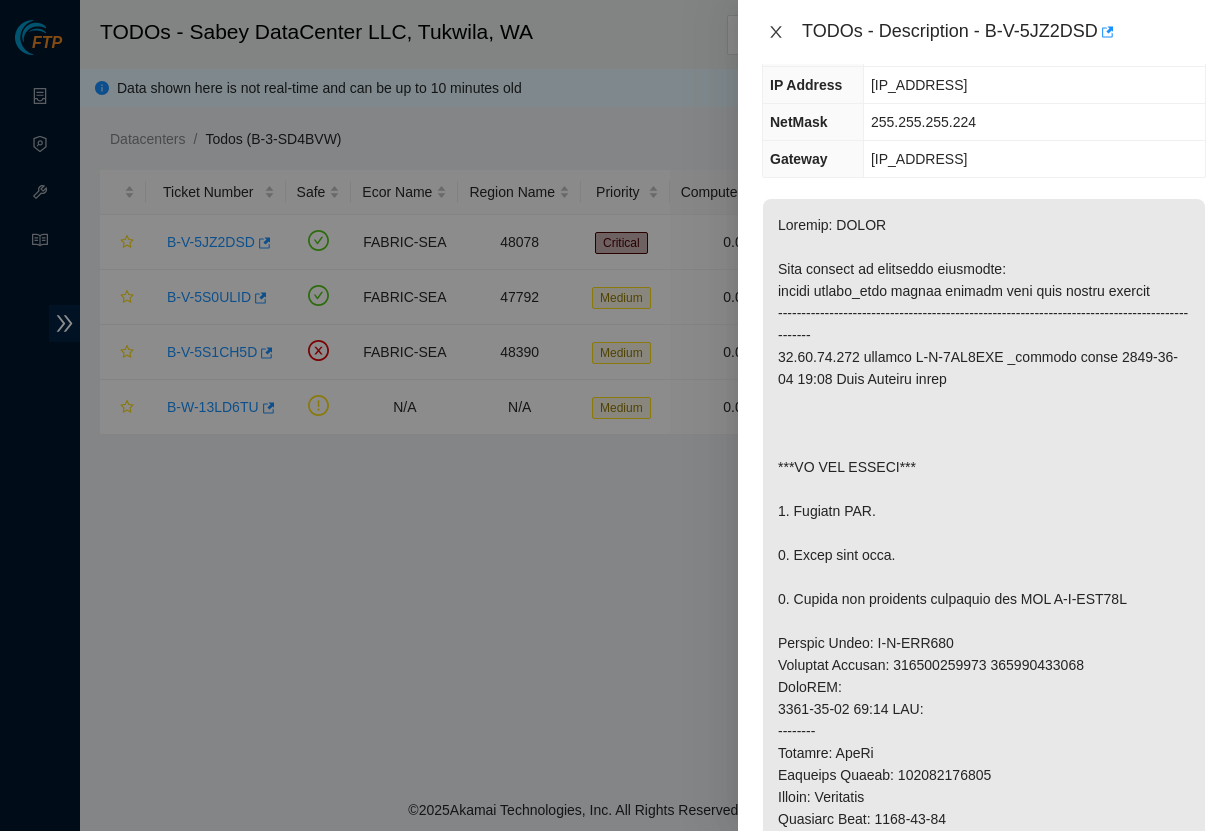 click 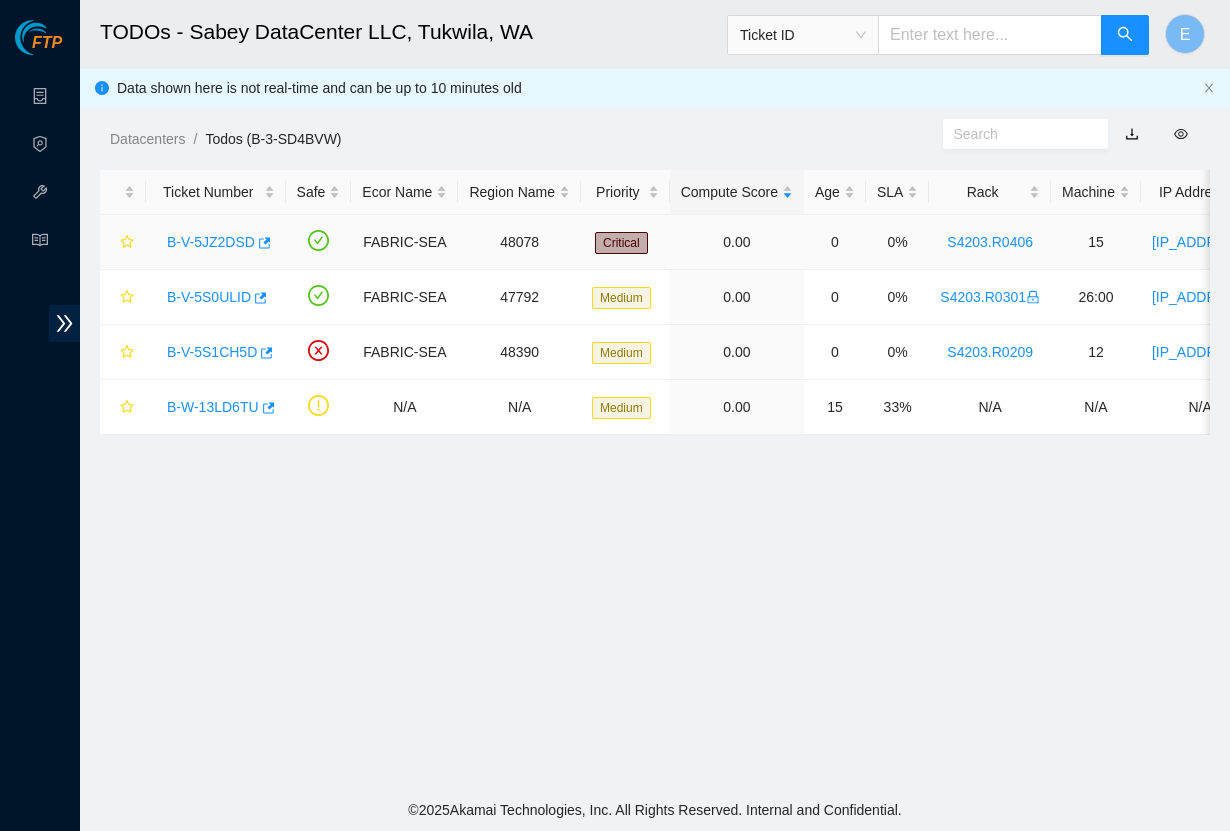 scroll, scrollTop: 236, scrollLeft: 0, axis: vertical 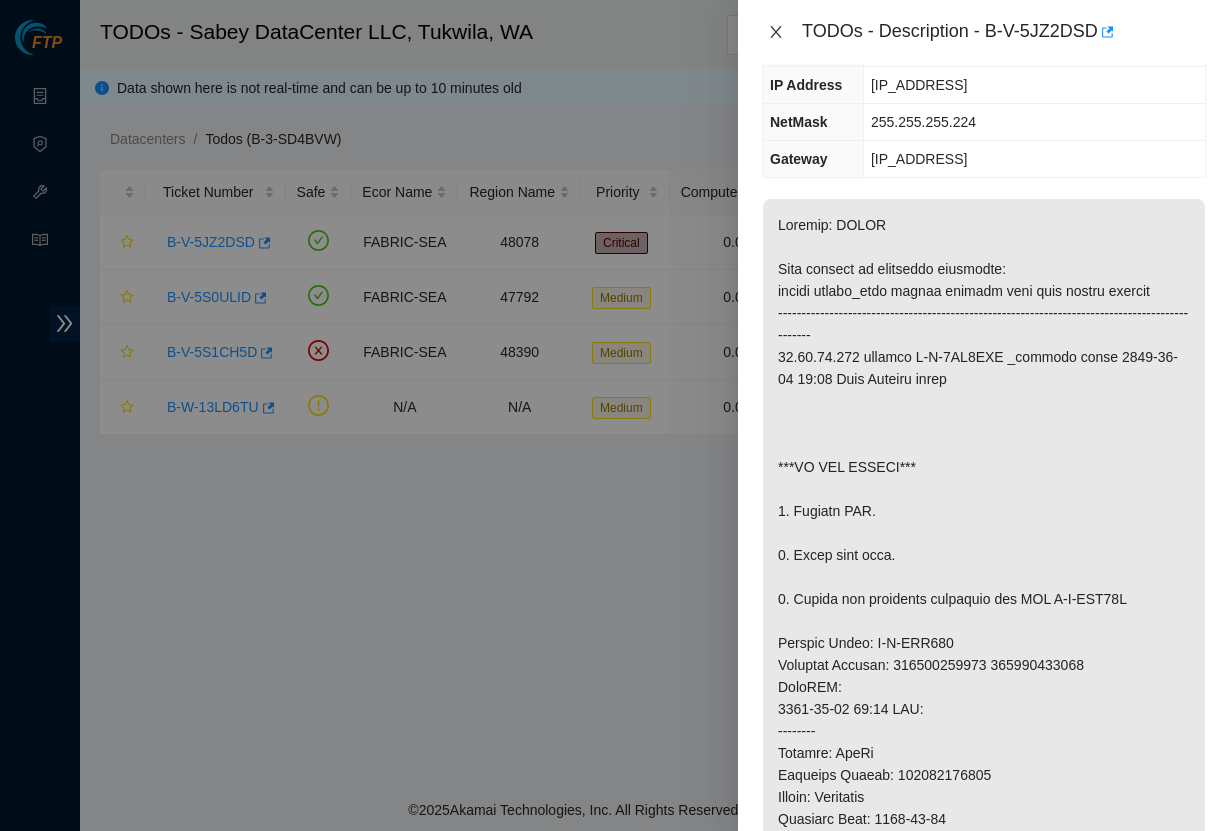 click at bounding box center [776, 32] 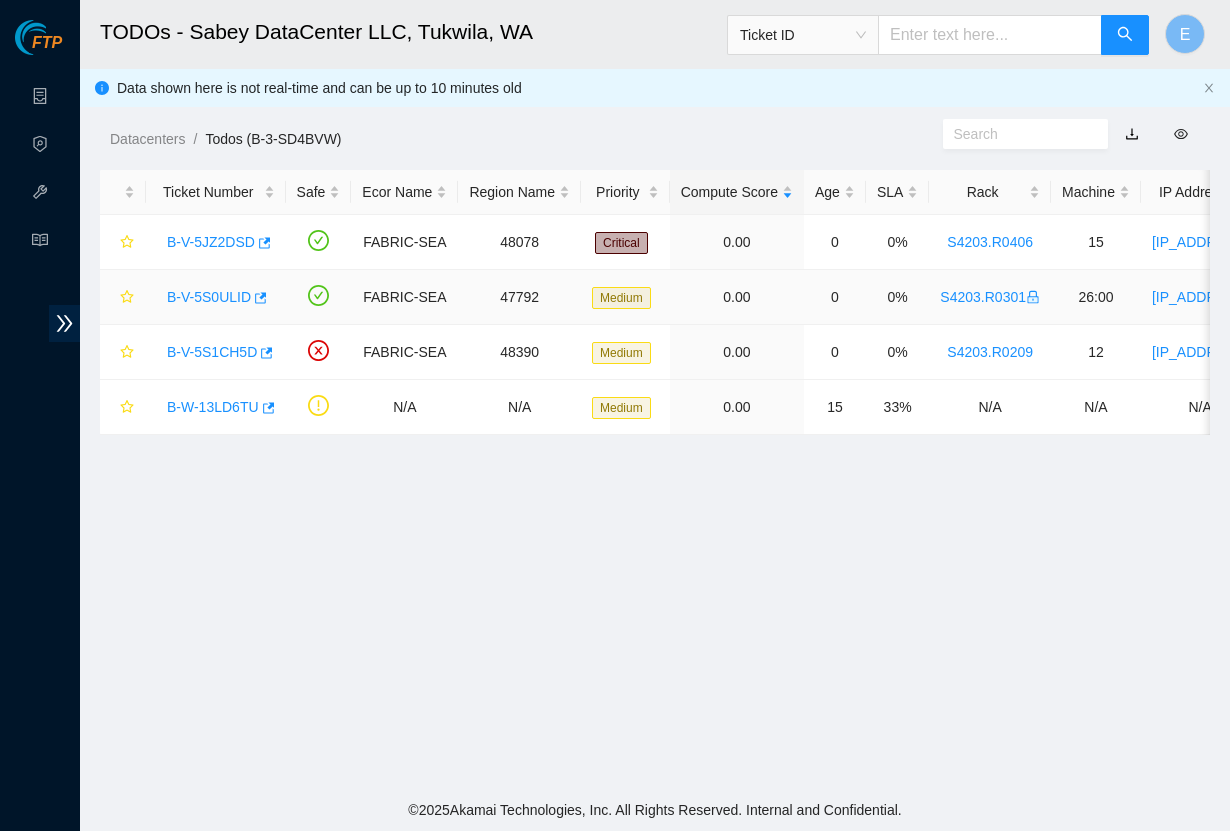 scroll, scrollTop: 236, scrollLeft: 0, axis: vertical 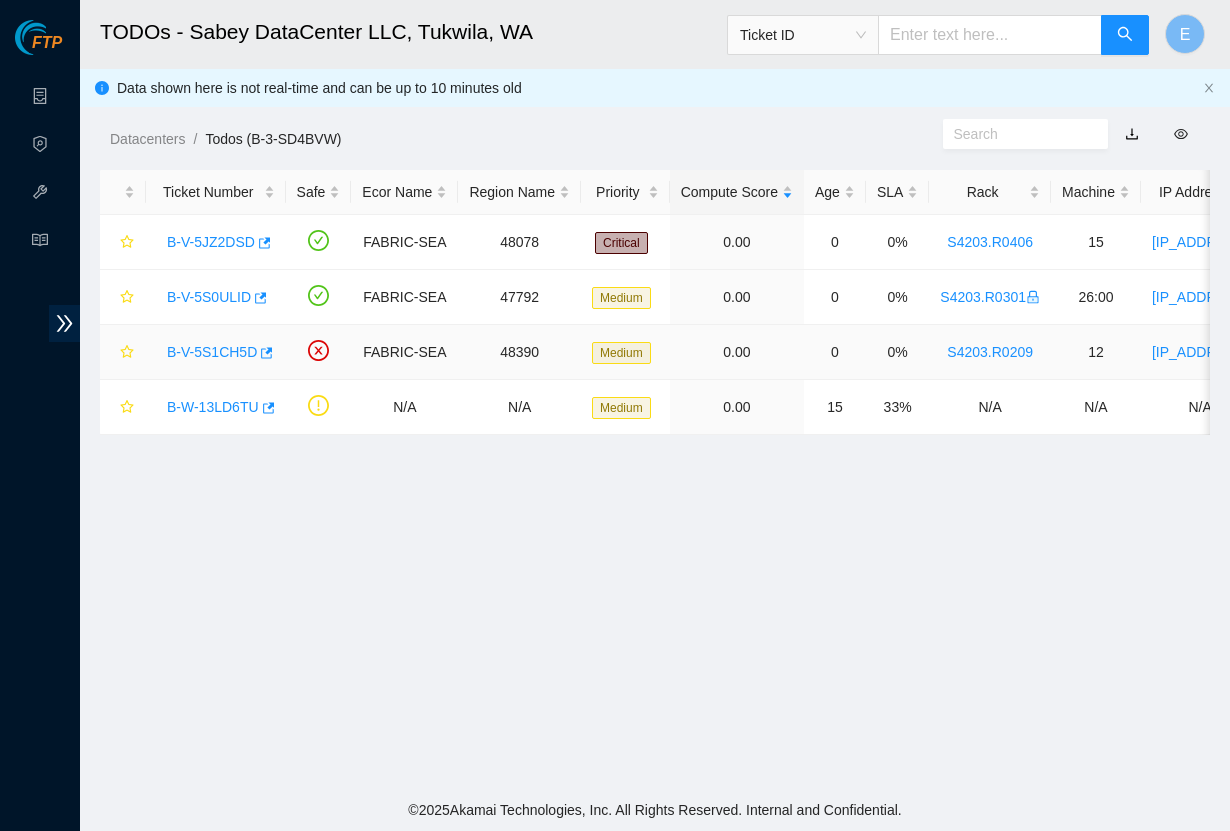 click on "B-V-5S1CH5D" at bounding box center (212, 352) 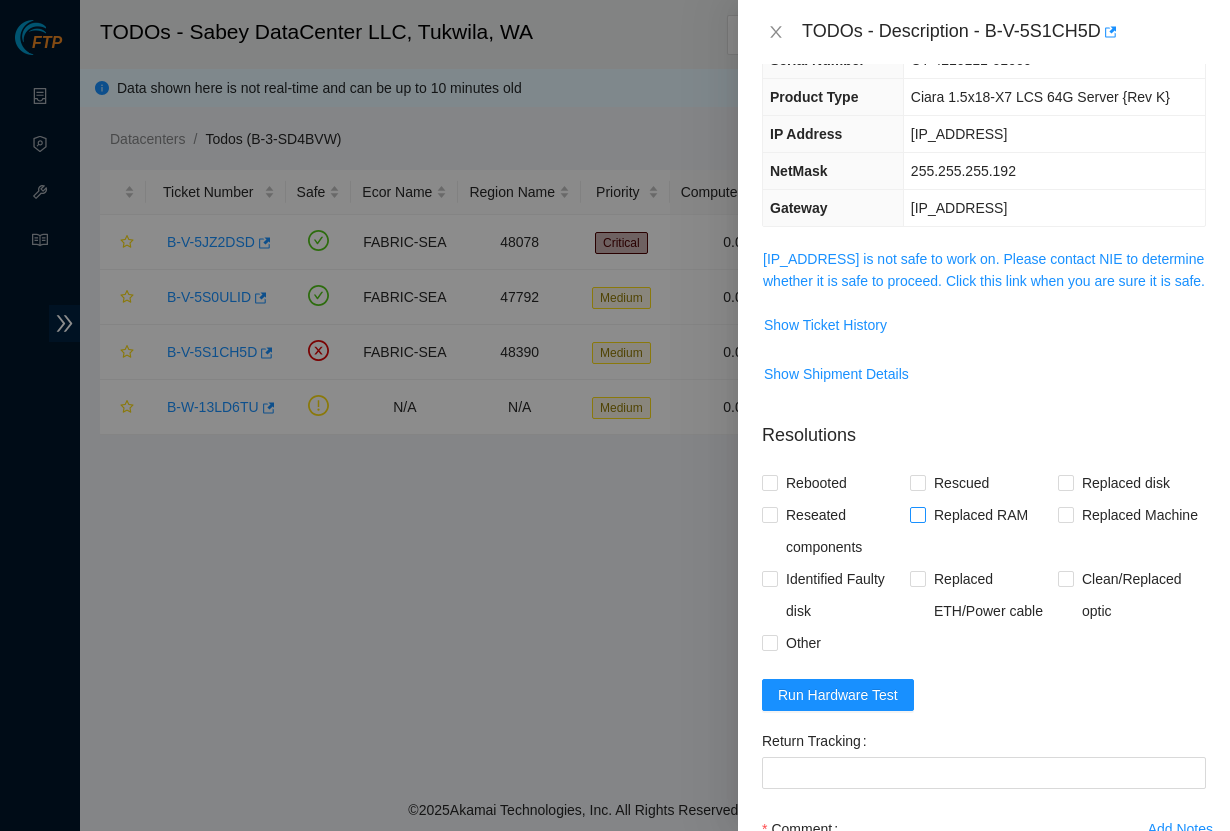 scroll, scrollTop: 0, scrollLeft: 0, axis: both 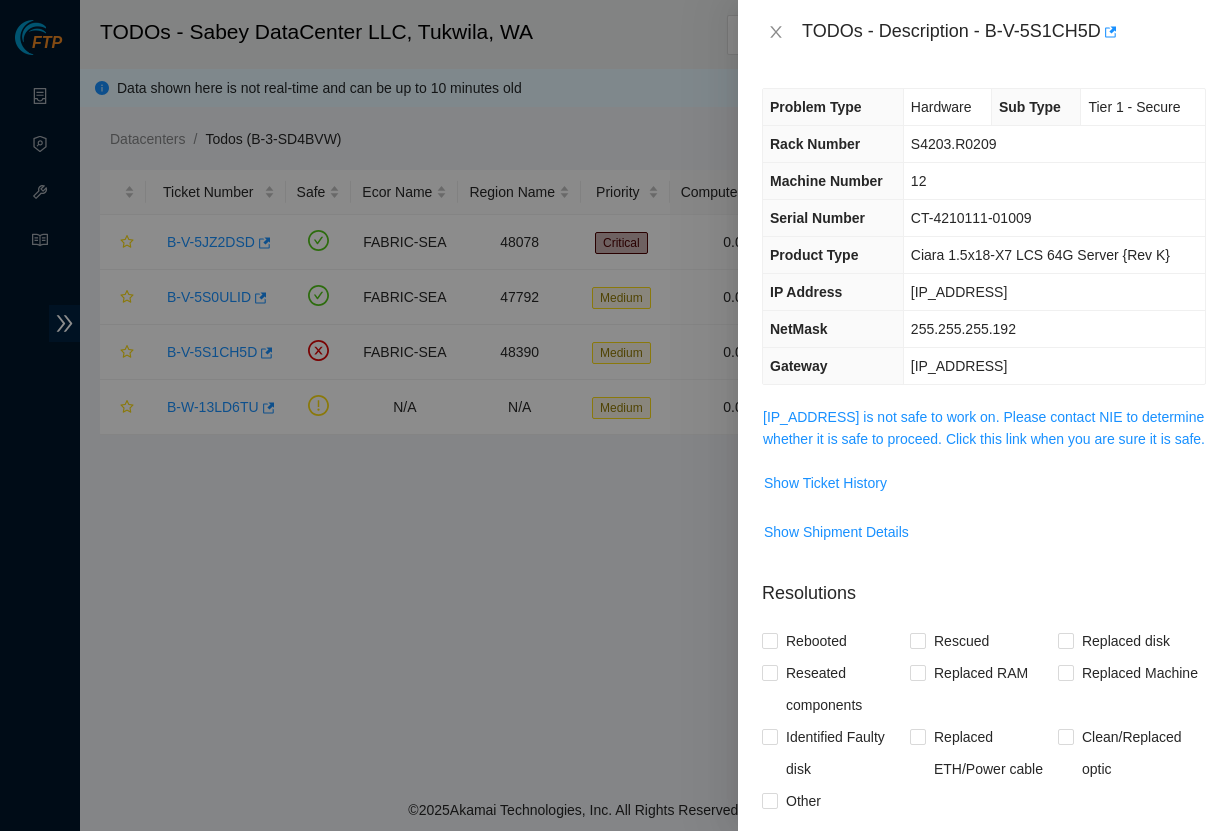 click at bounding box center [615, 415] 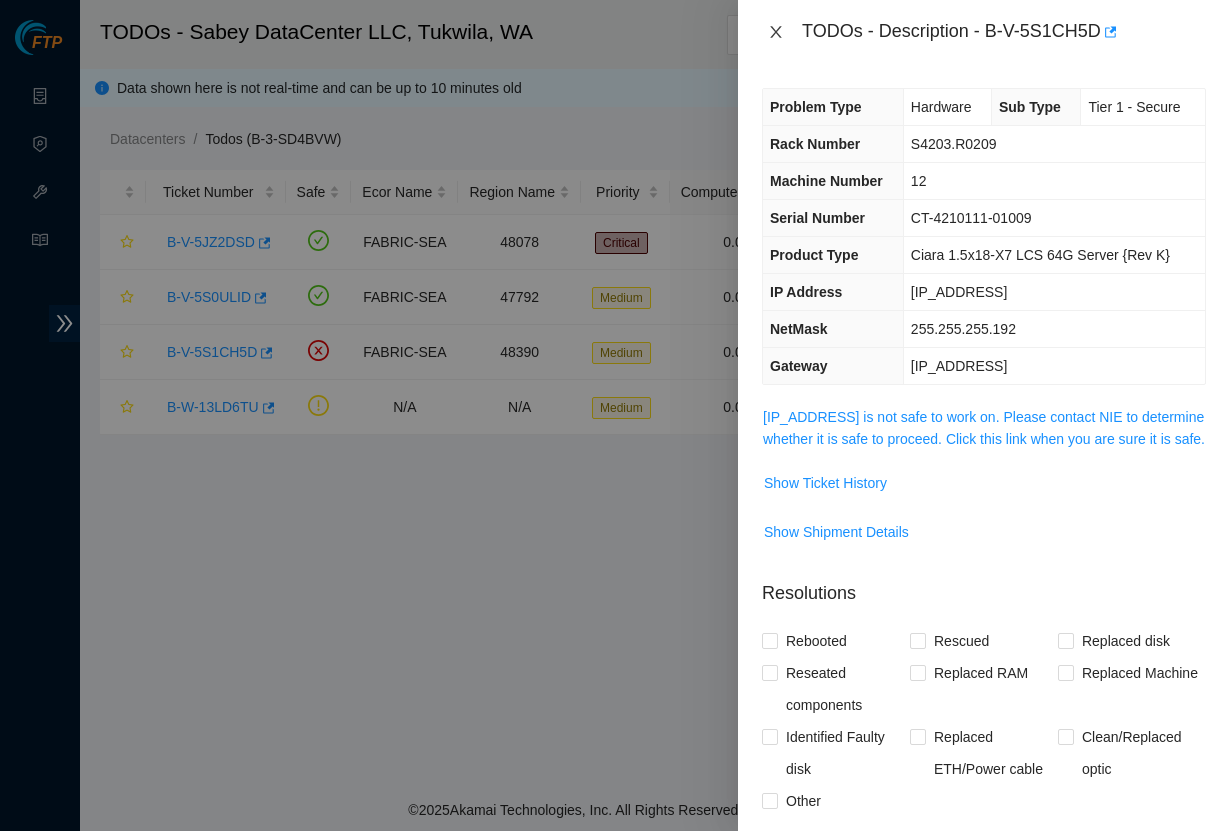 click 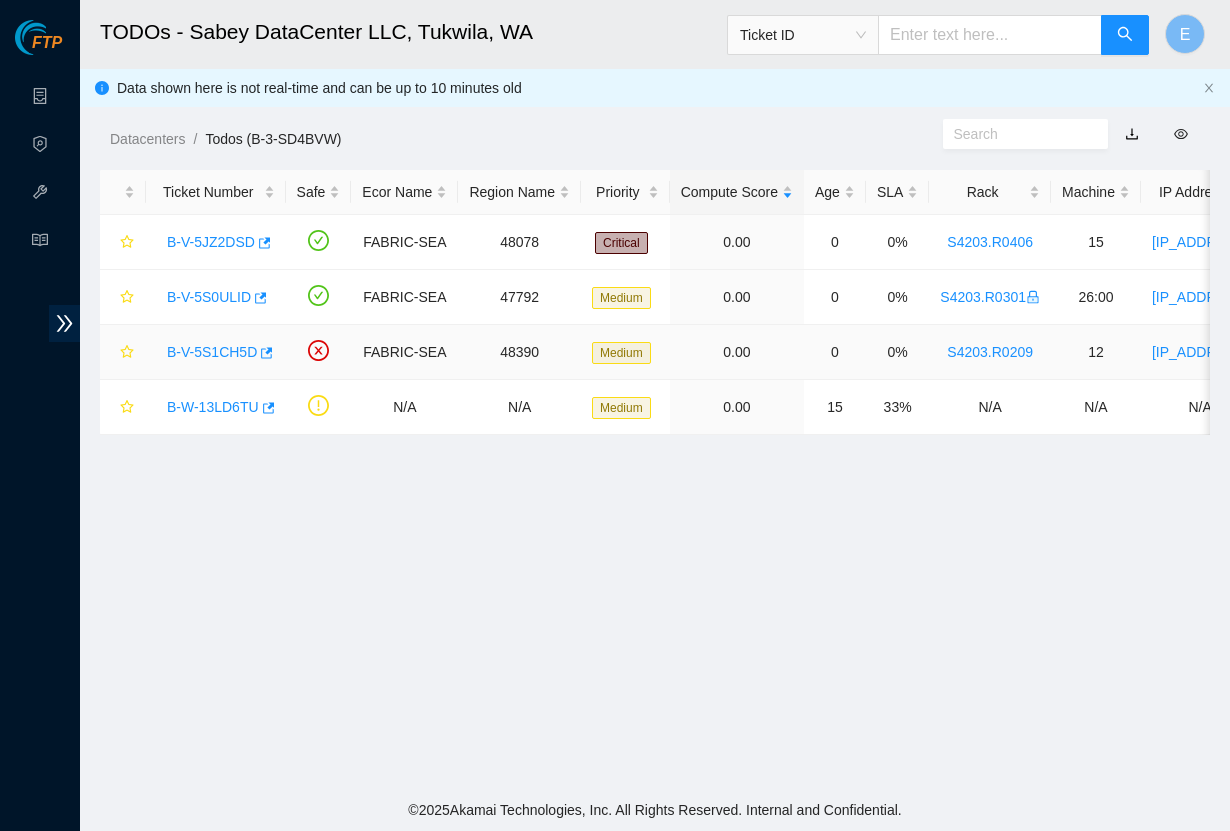 click on "B-V-5S1CH5D" at bounding box center [212, 352] 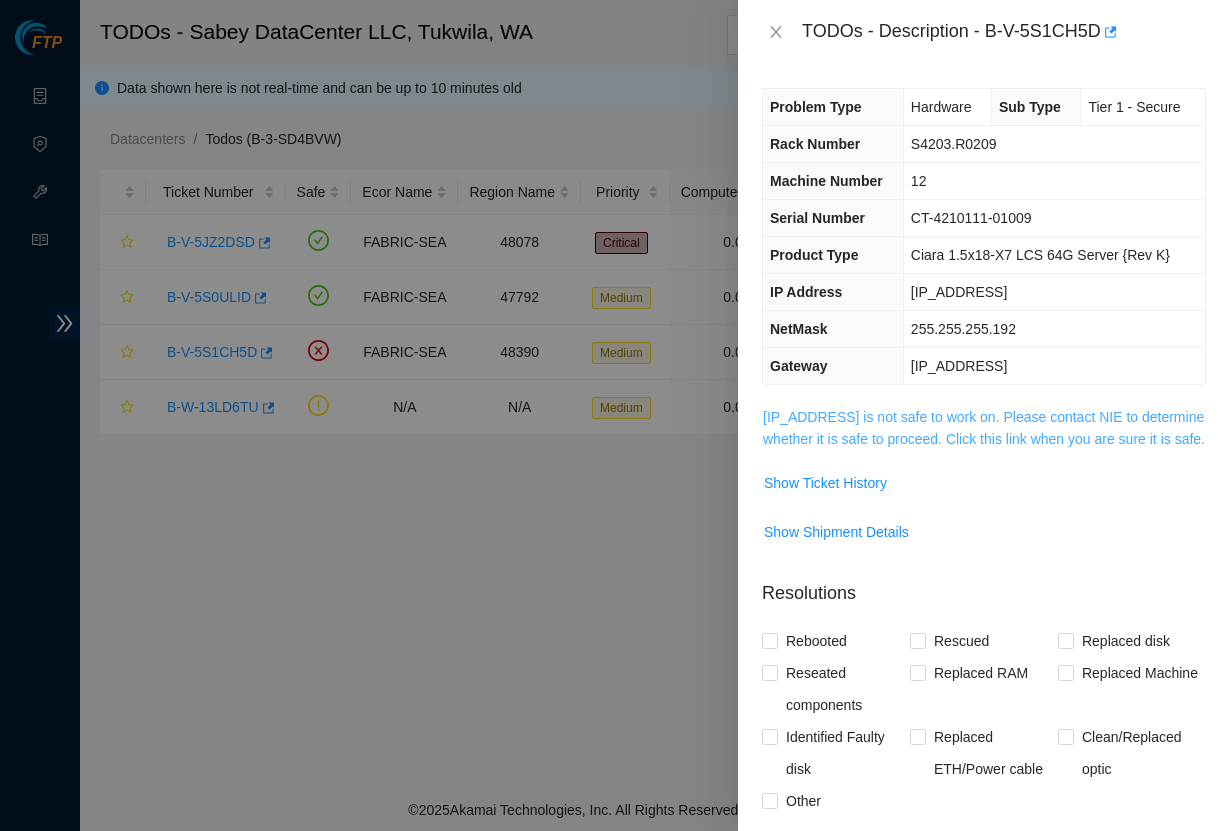 click on "[IP_ADDRESS] is not safe to work on. Please contact NIE to determine whether it is safe to proceed. Click this link when you are sure it is safe." at bounding box center (984, 428) 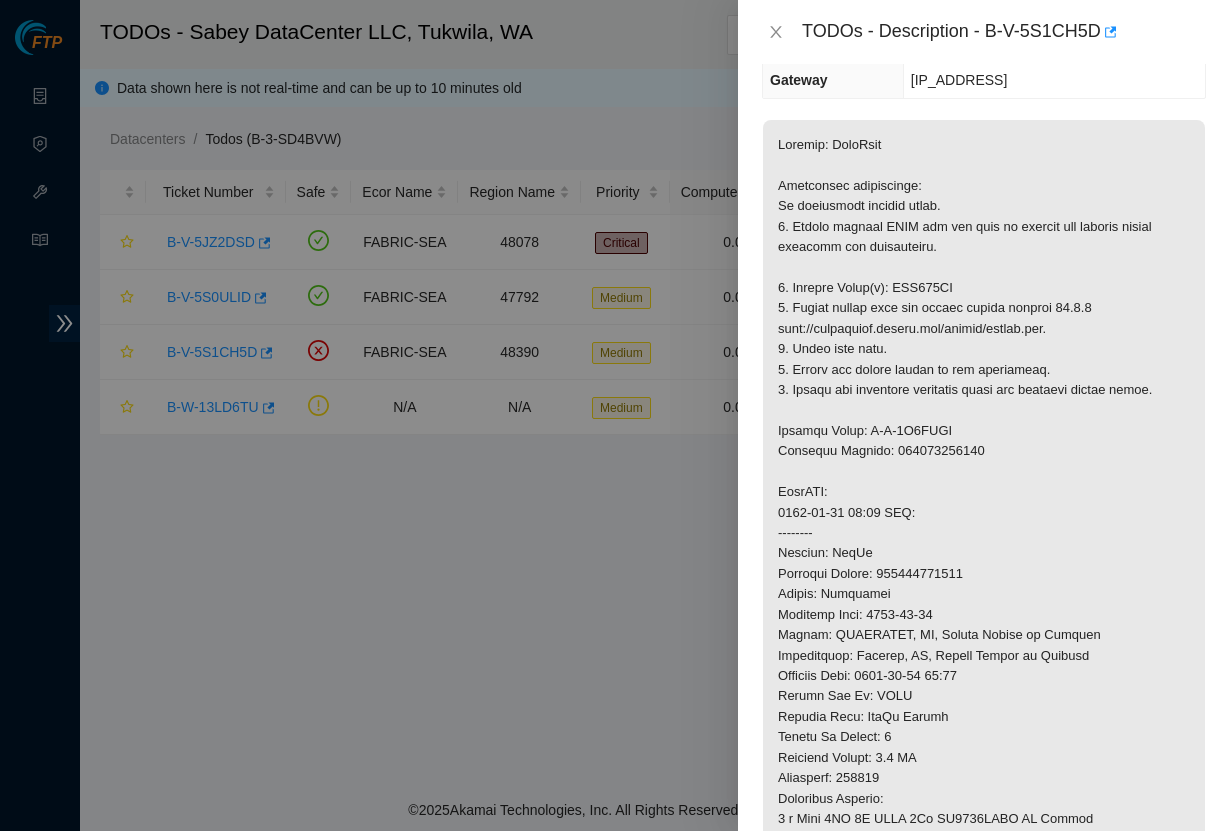 scroll, scrollTop: 312, scrollLeft: 0, axis: vertical 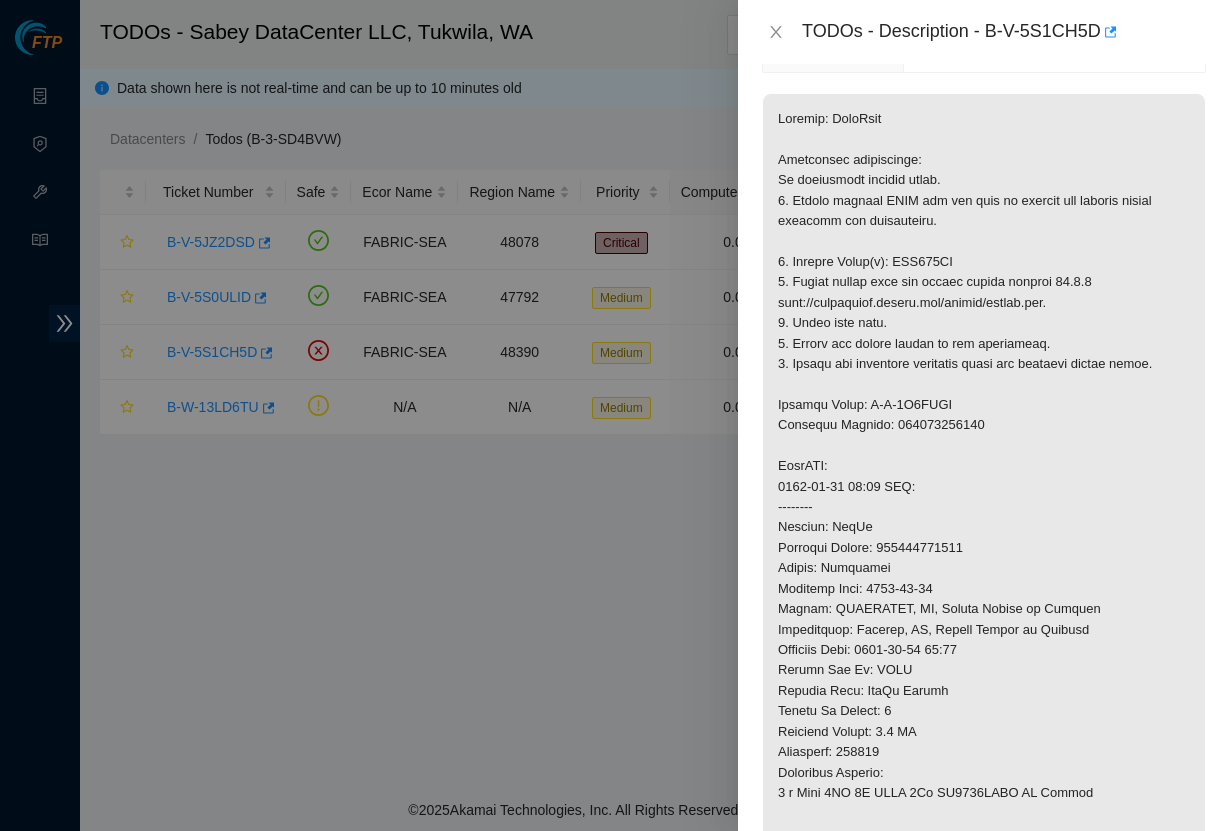 click at bounding box center [984, 548] 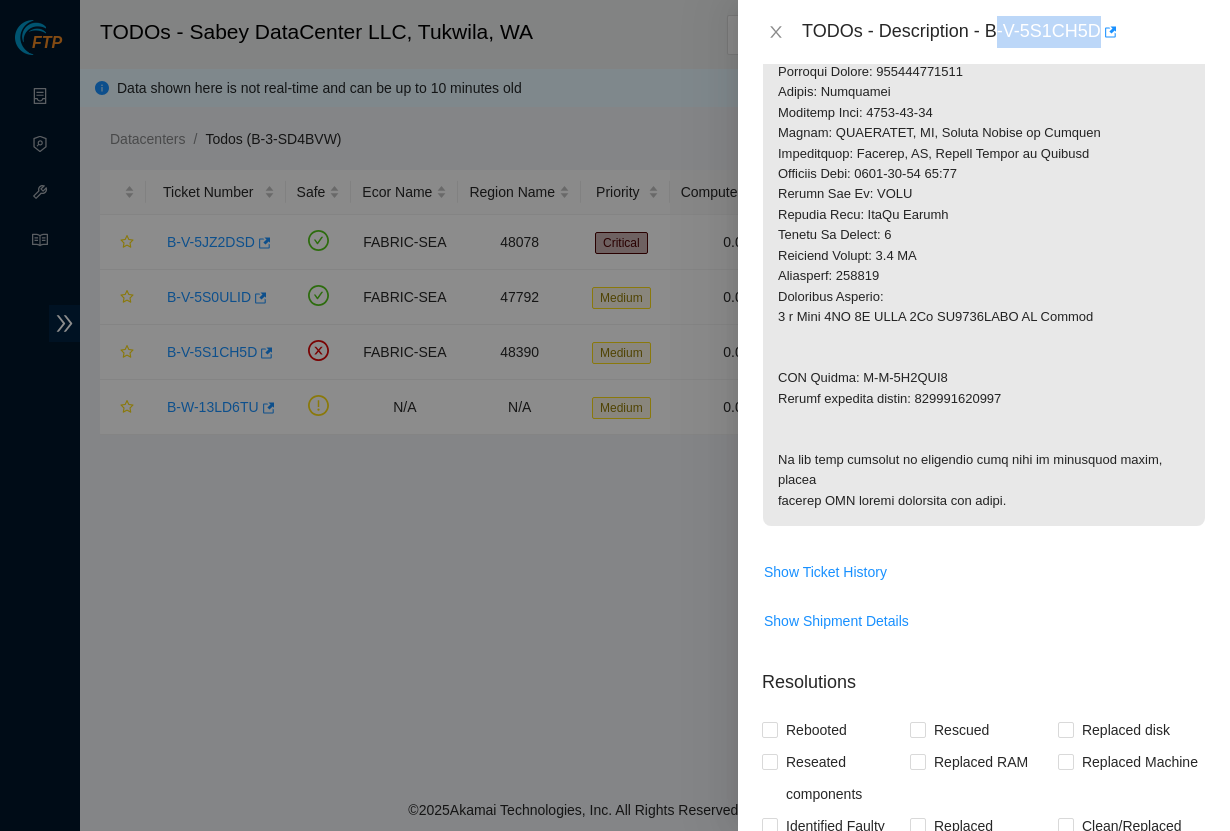 scroll, scrollTop: 552, scrollLeft: 0, axis: vertical 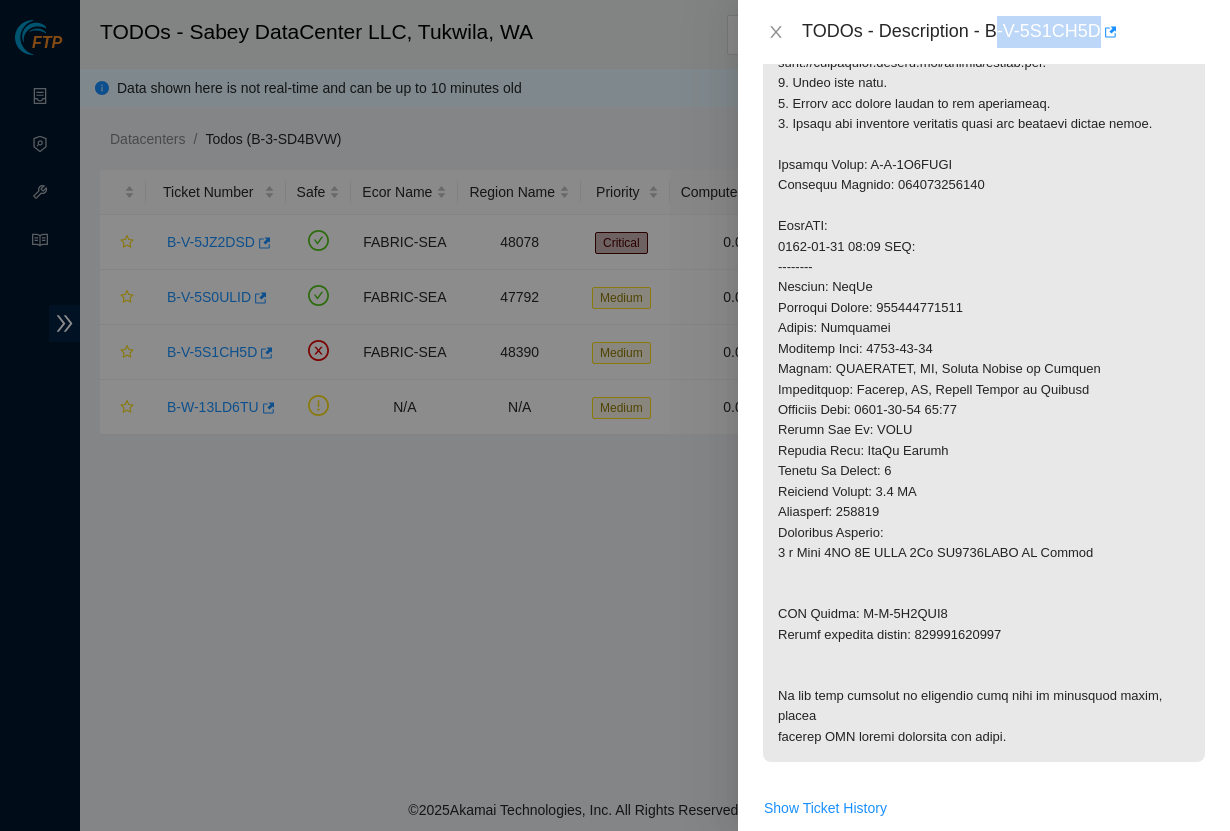drag, startPoint x: 775, startPoint y: 117, endPoint x: 1031, endPoint y: 746, distance: 679.10016 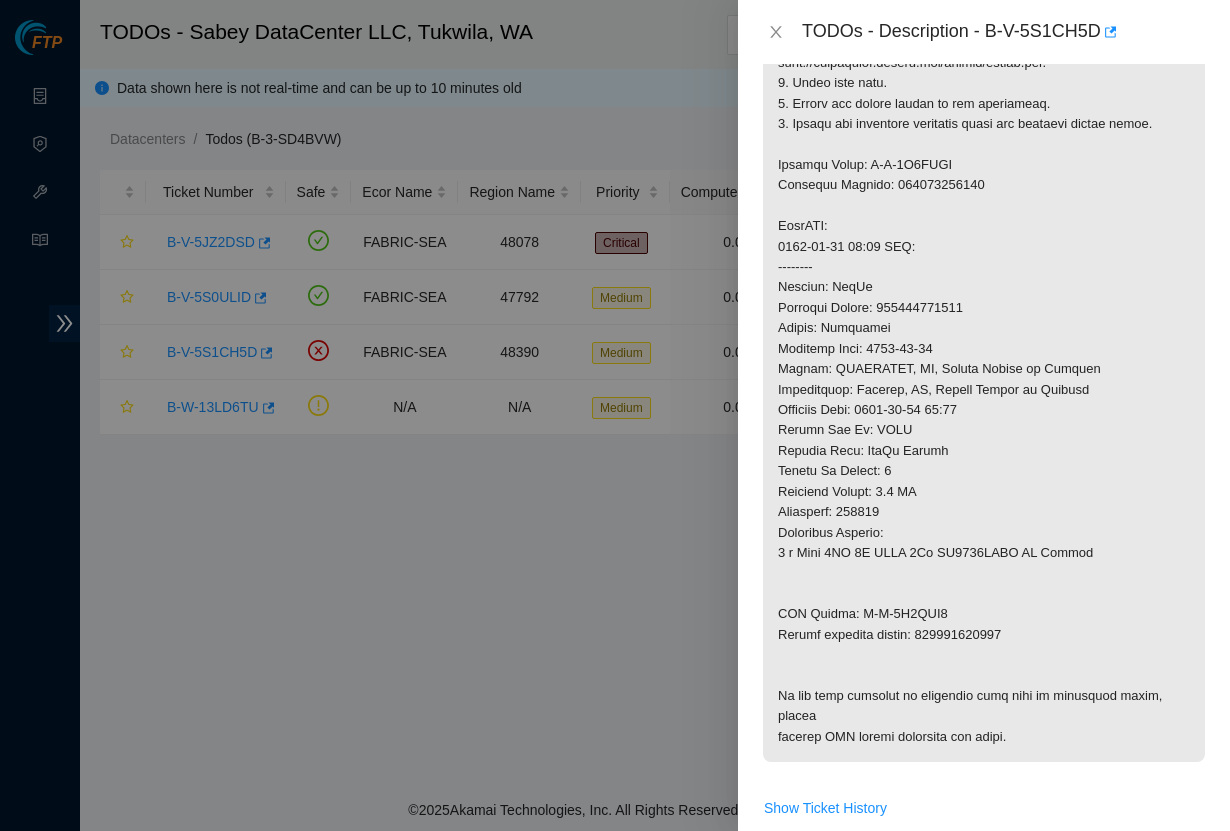 click at bounding box center [984, 308] 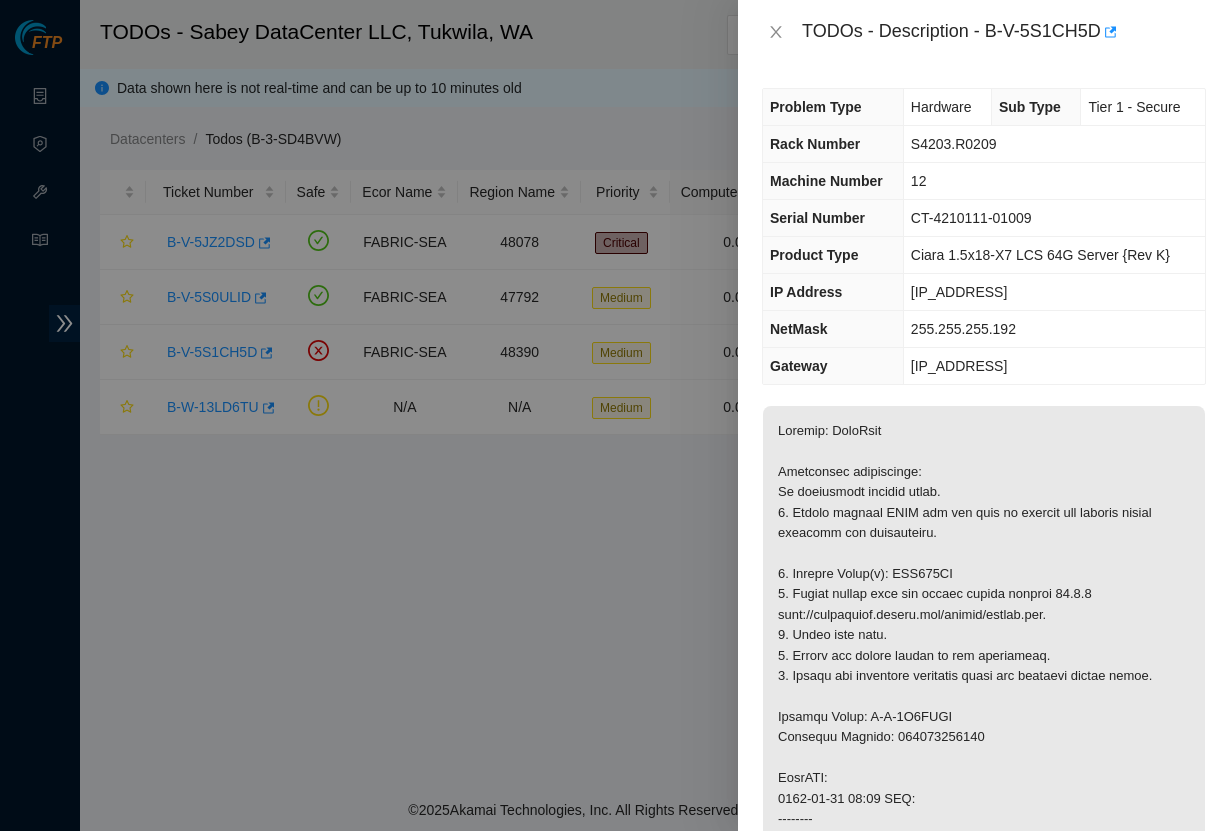 scroll, scrollTop: 0, scrollLeft: 0, axis: both 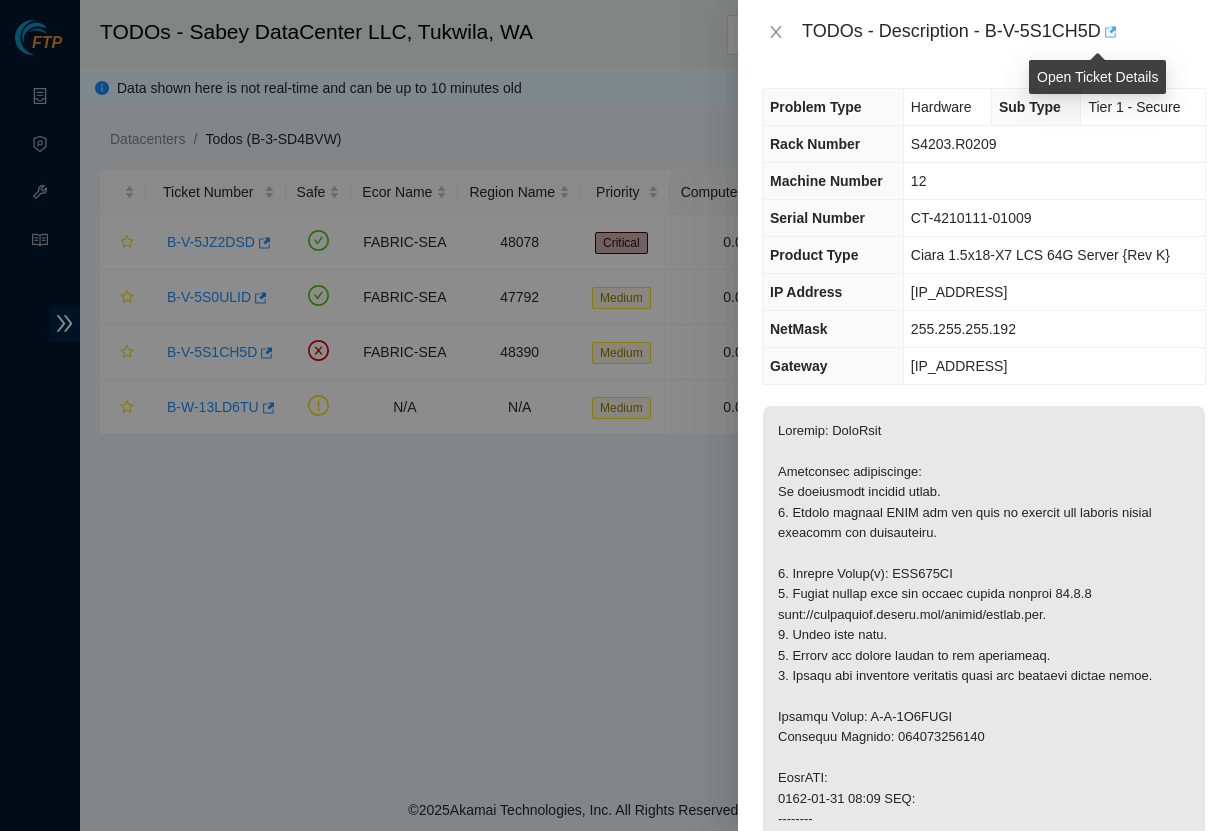 click 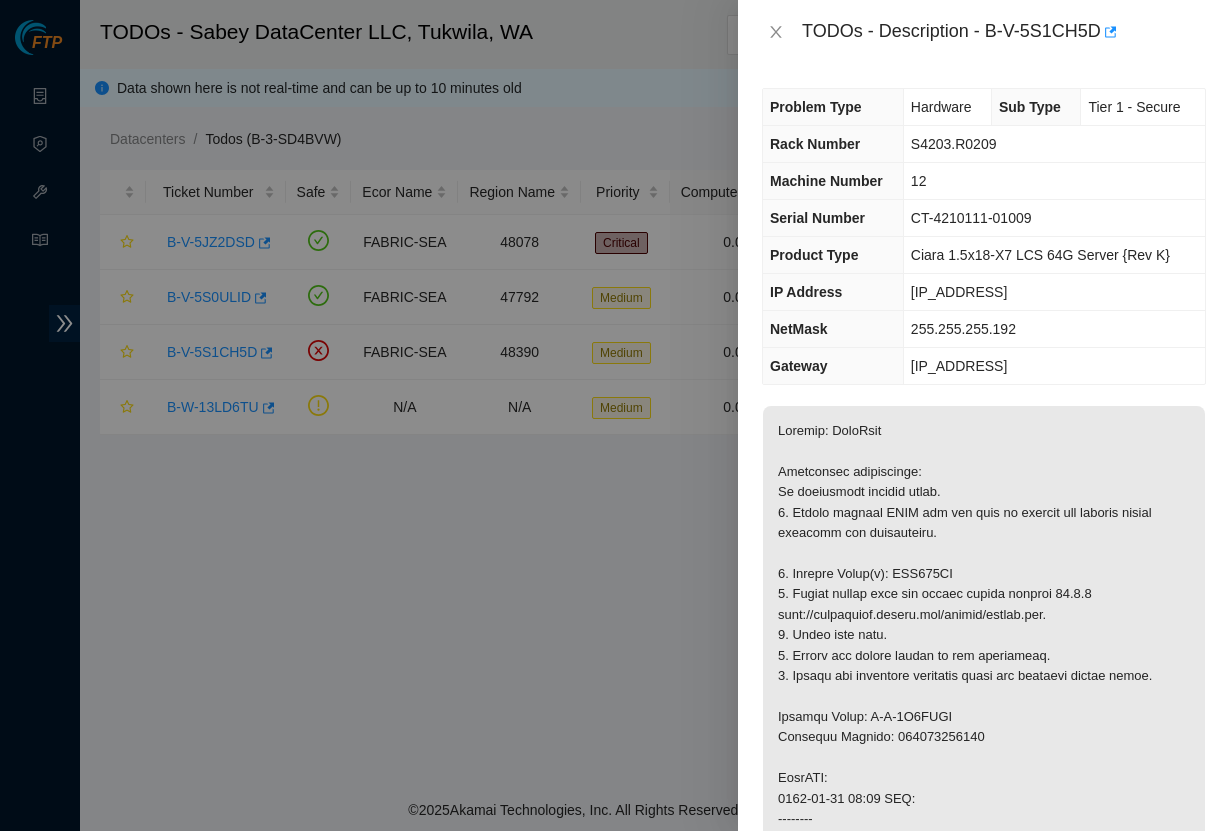click on "TODOs - Description - B-V-5S1CH5D" at bounding box center [1004, 32] 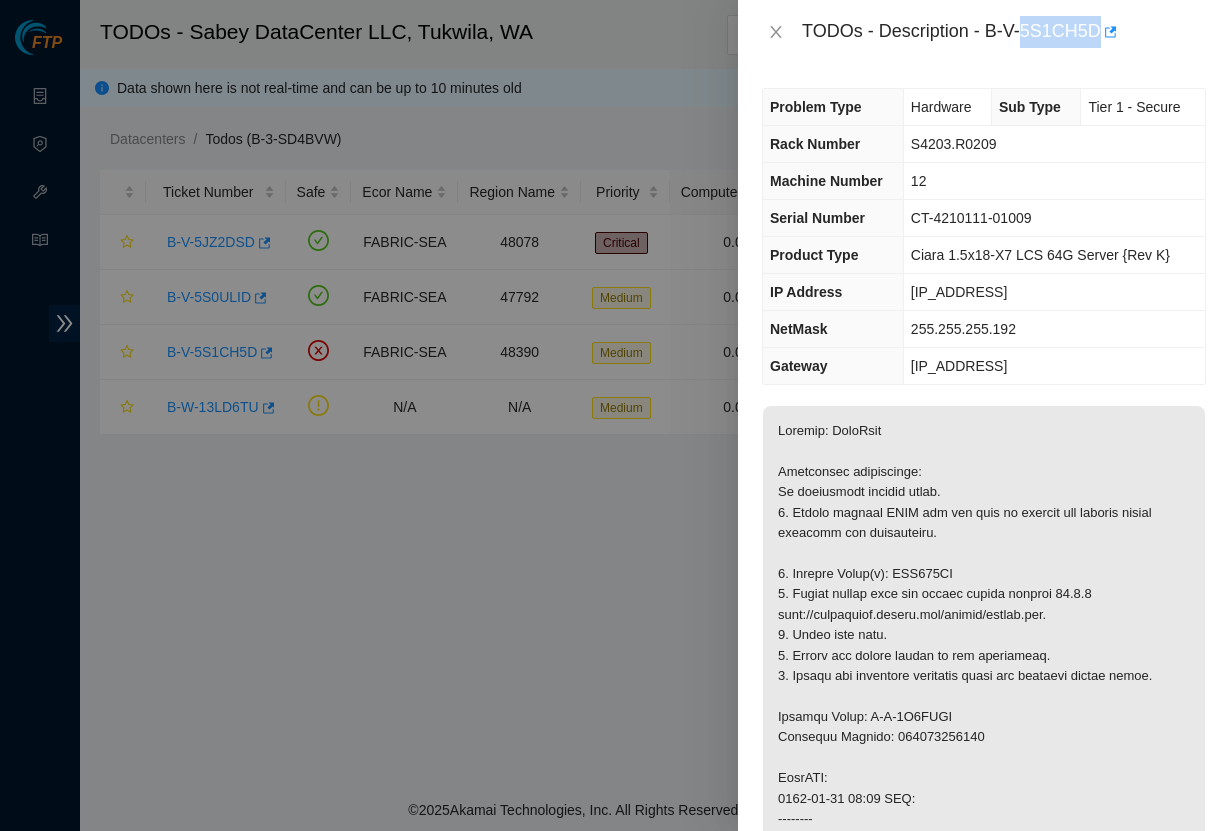 click on "TODOs - Description - B-V-5S1CH5D" at bounding box center (1004, 32) 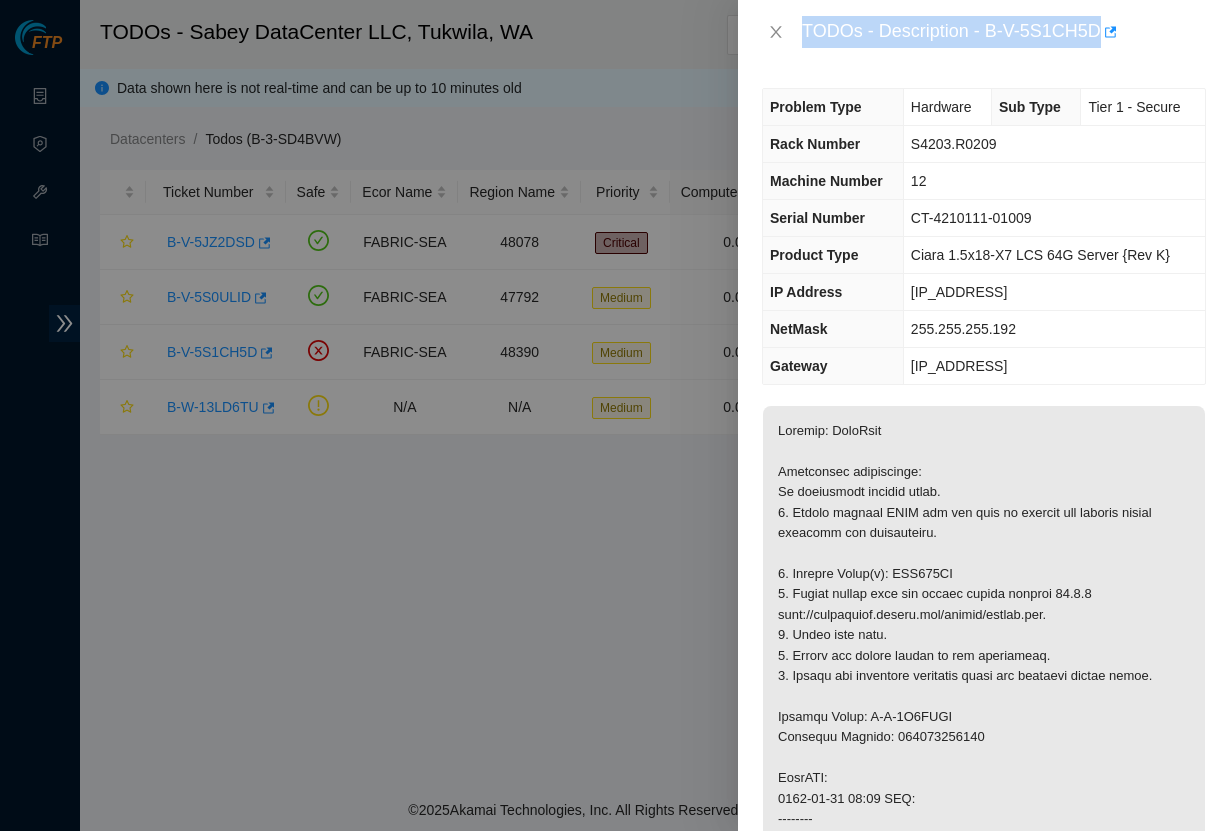 click on "TODOs - Description - B-V-5S1CH5D" at bounding box center (1004, 32) 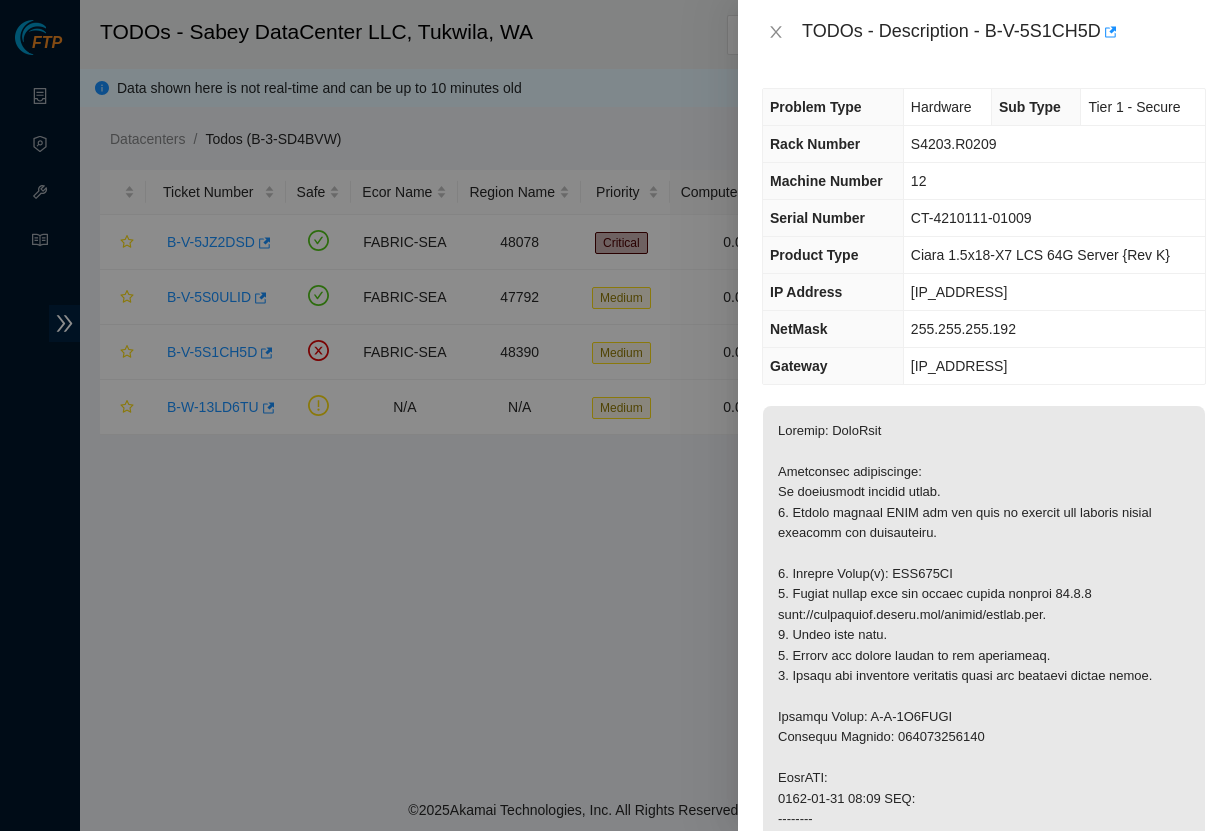 click on "TODOs - Description - B-V-5S1CH5D" at bounding box center (984, 32) 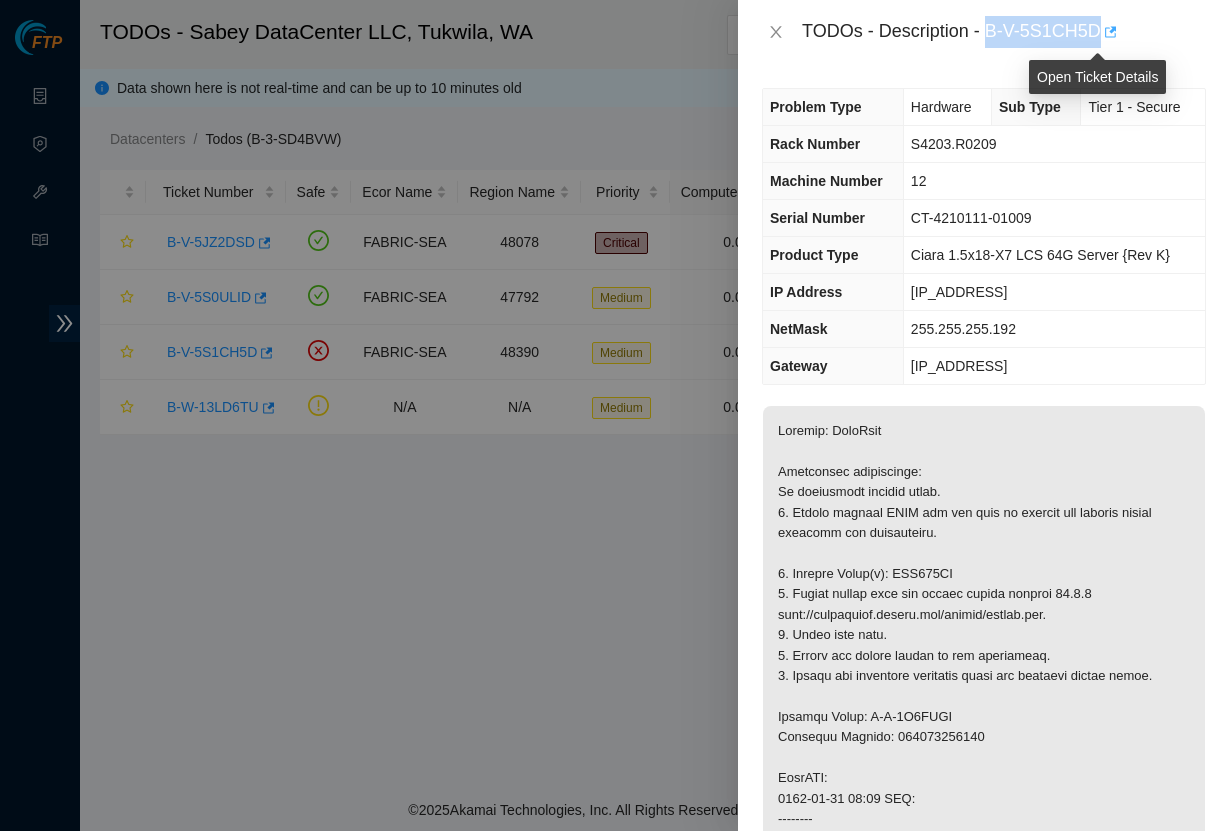 drag, startPoint x: 979, startPoint y: 32, endPoint x: 1091, endPoint y: 33, distance: 112.00446 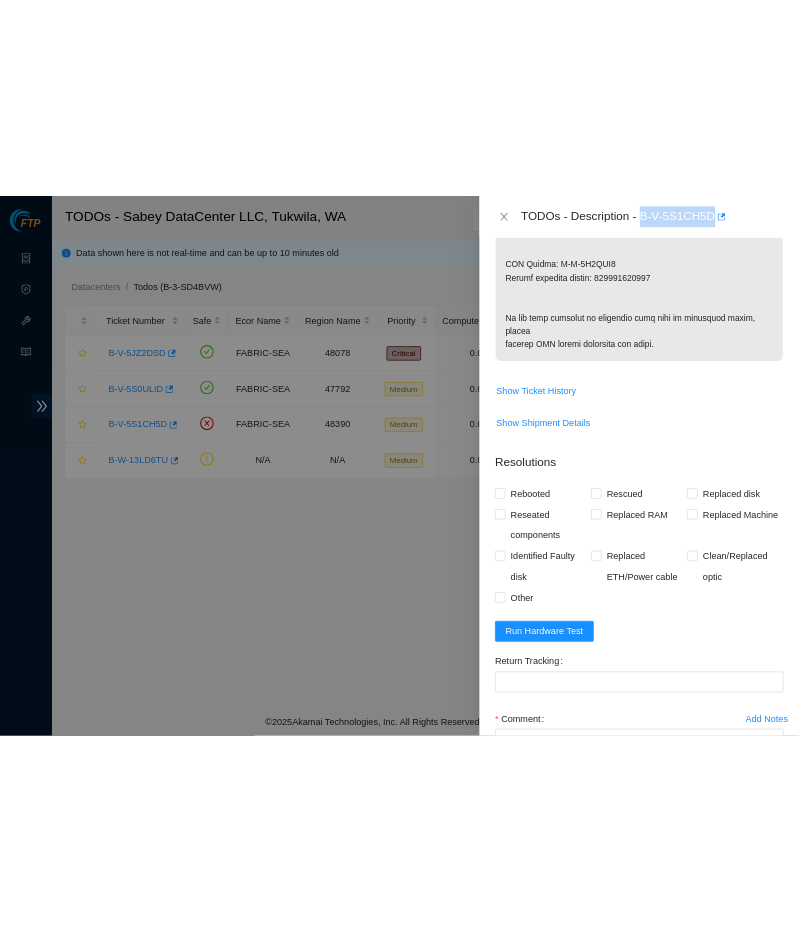 scroll, scrollTop: 1299, scrollLeft: 0, axis: vertical 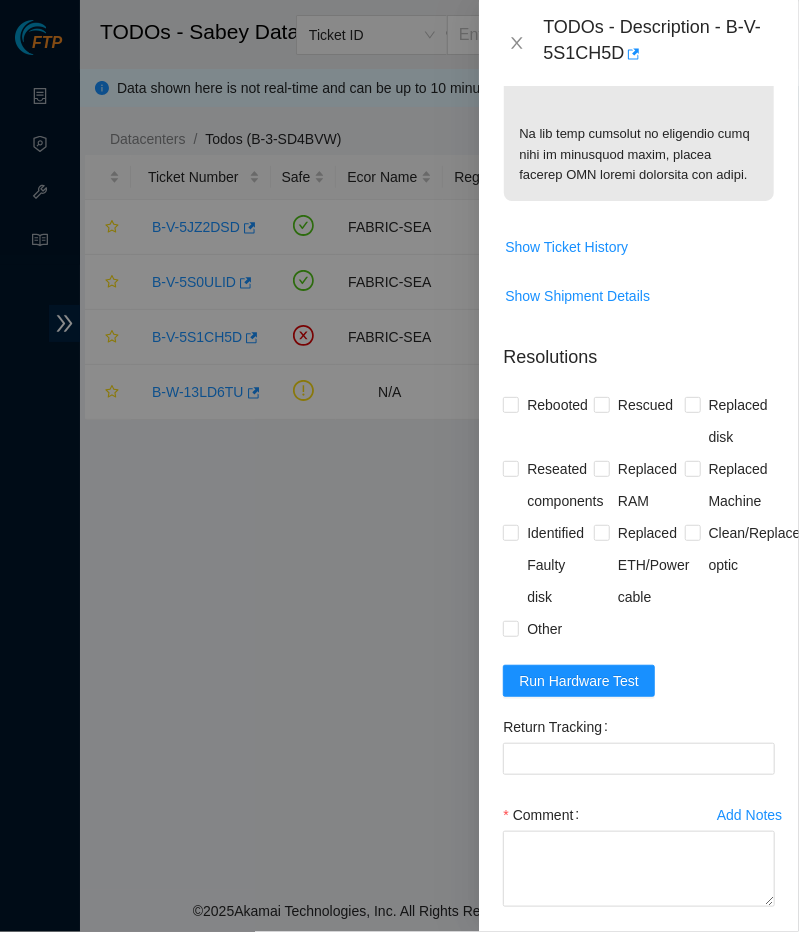 click at bounding box center [399, 466] 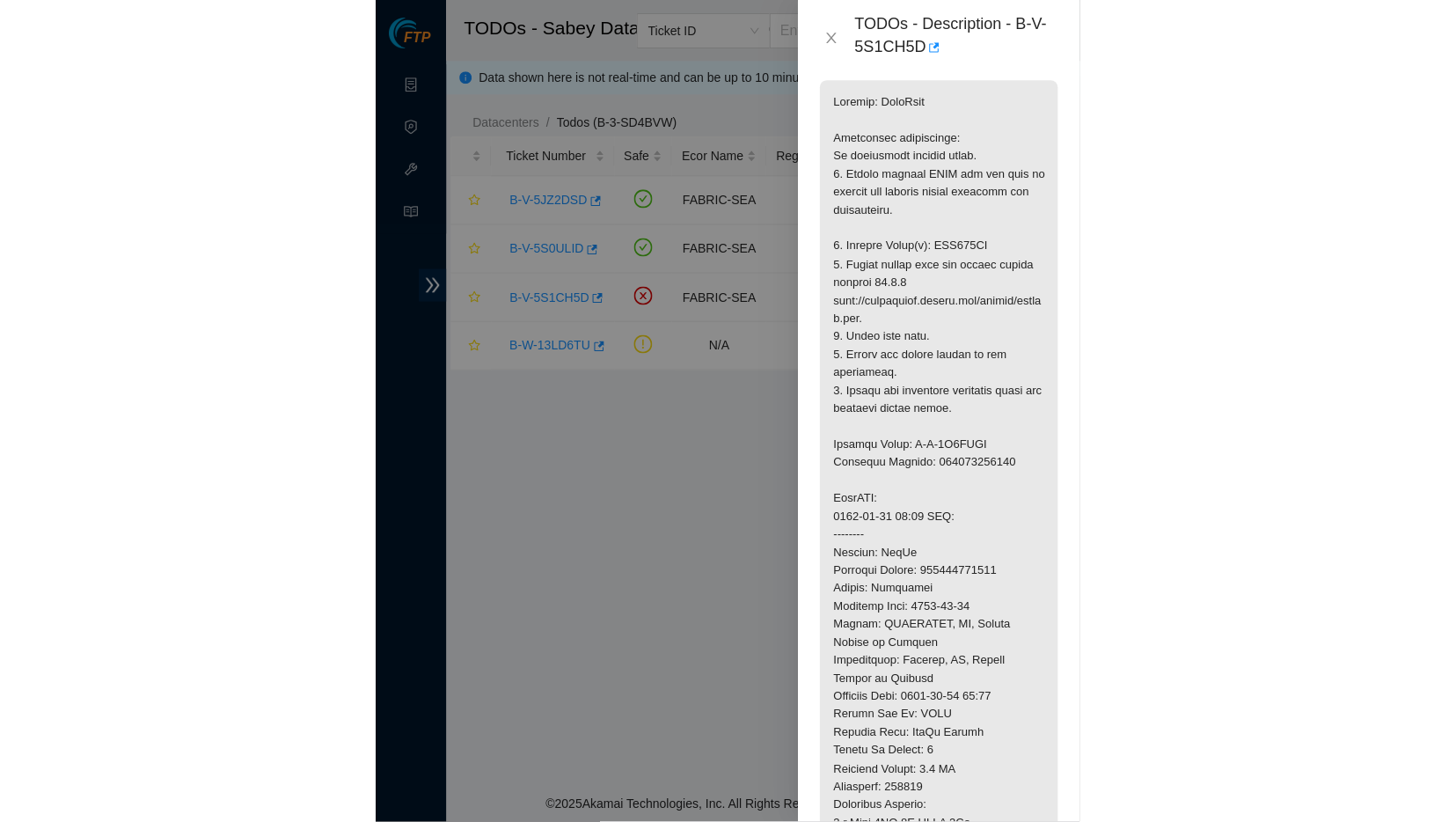 scroll, scrollTop: 395, scrollLeft: 0, axis: vertical 